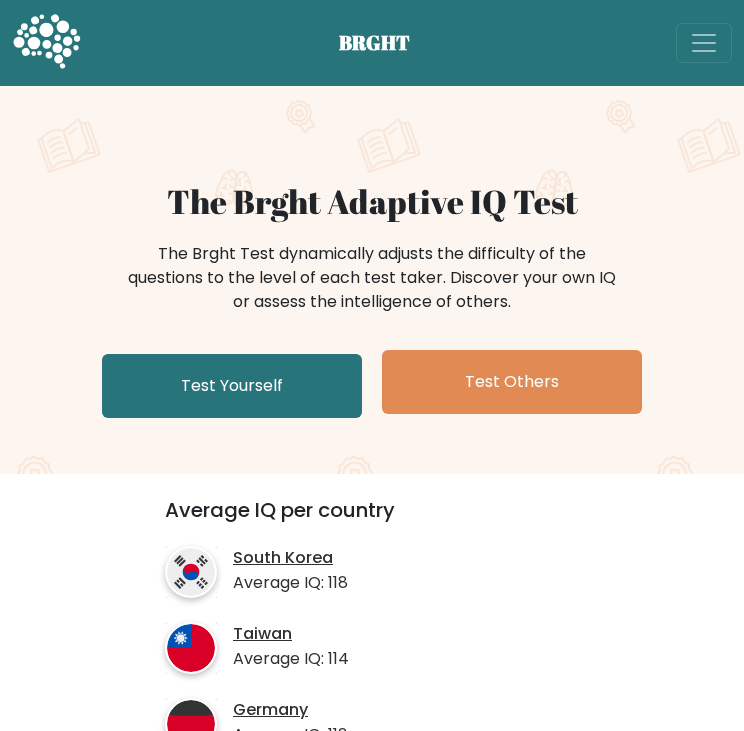 scroll, scrollTop: 0, scrollLeft: 0, axis: both 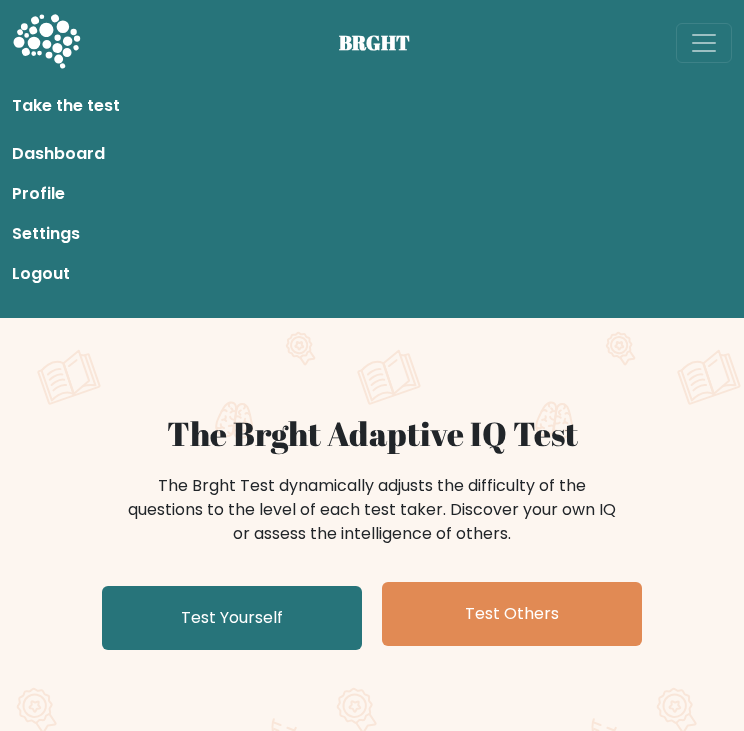 click on "Profile" at bounding box center (372, 194) 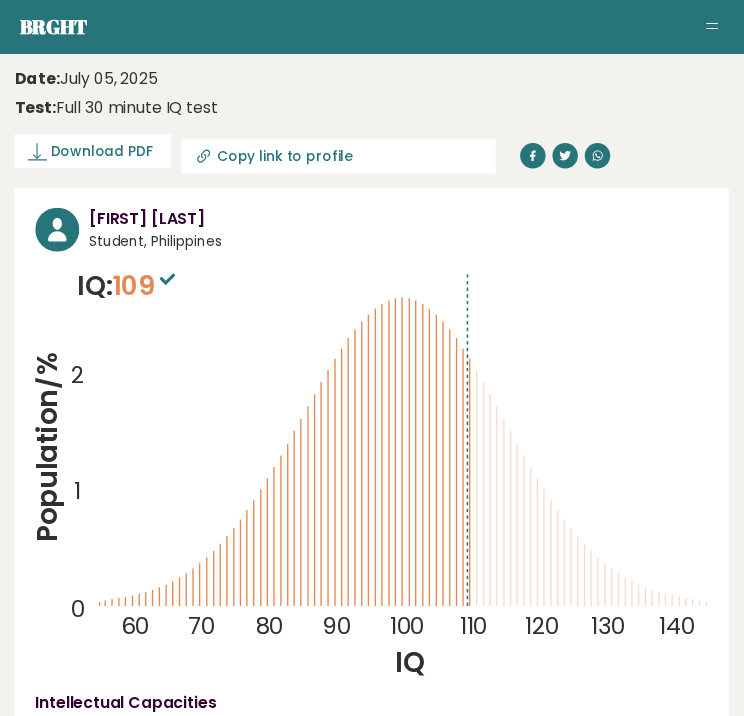 scroll, scrollTop: 0, scrollLeft: 0, axis: both 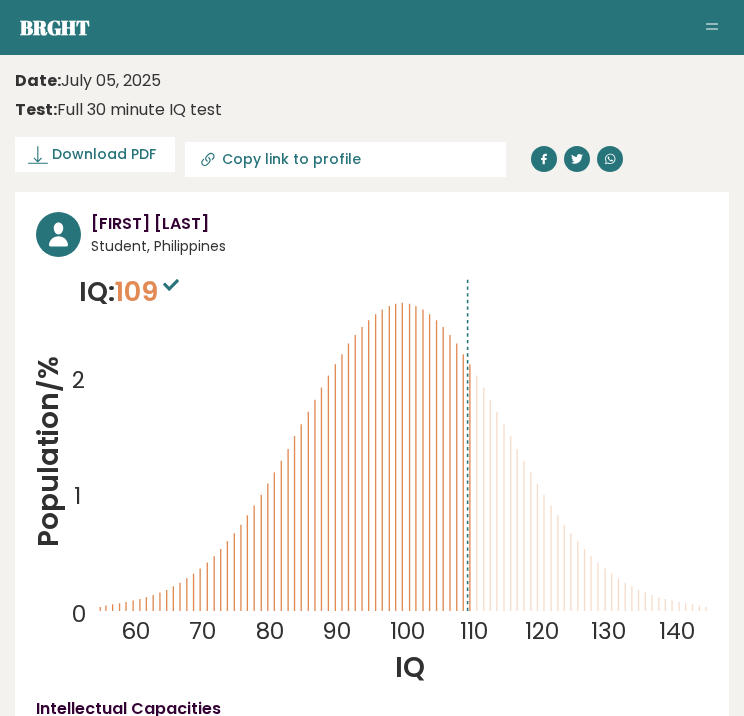 click on "Jam Jam" at bounding box center (399, 224) 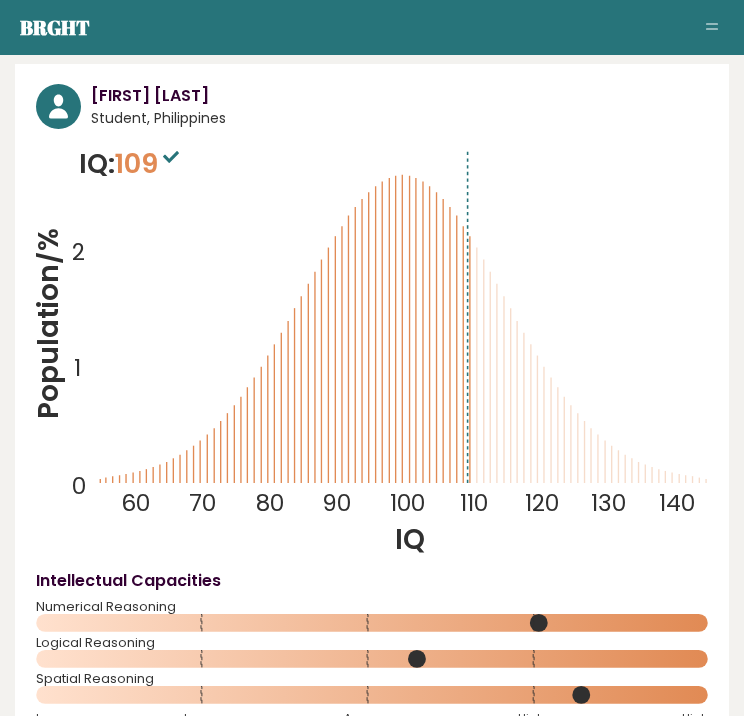 scroll, scrollTop: 0, scrollLeft: 0, axis: both 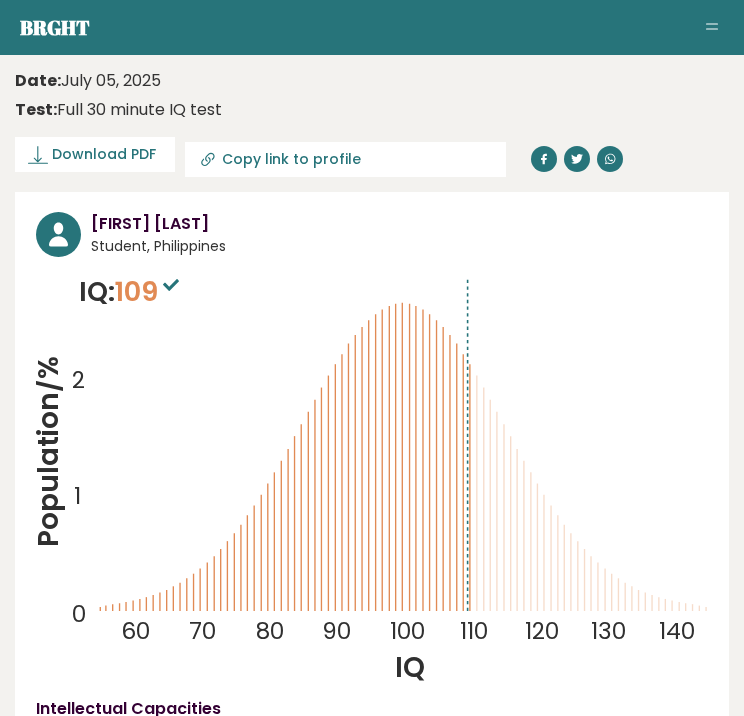 click at bounding box center [712, 28] 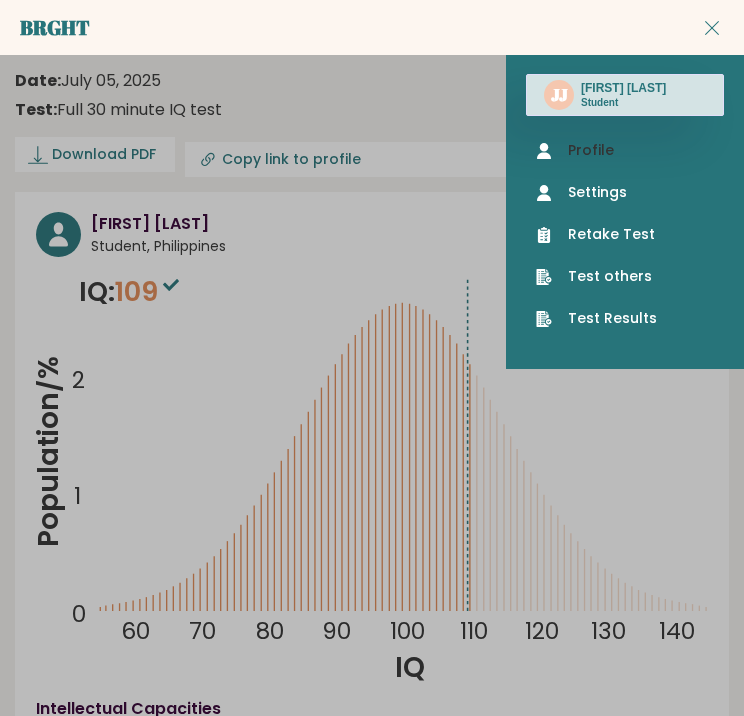 click on "Profile" at bounding box center [625, 150] 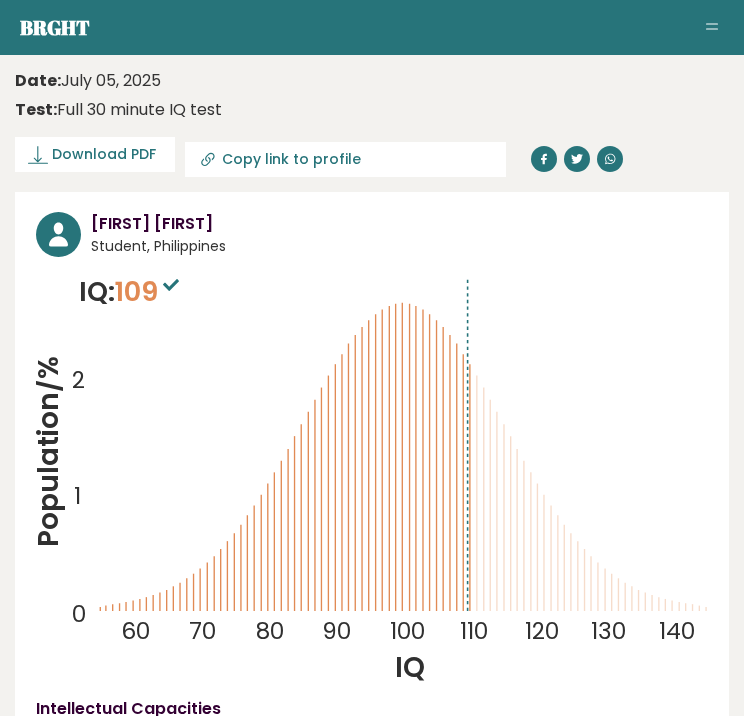 click at bounding box center [712, 28] 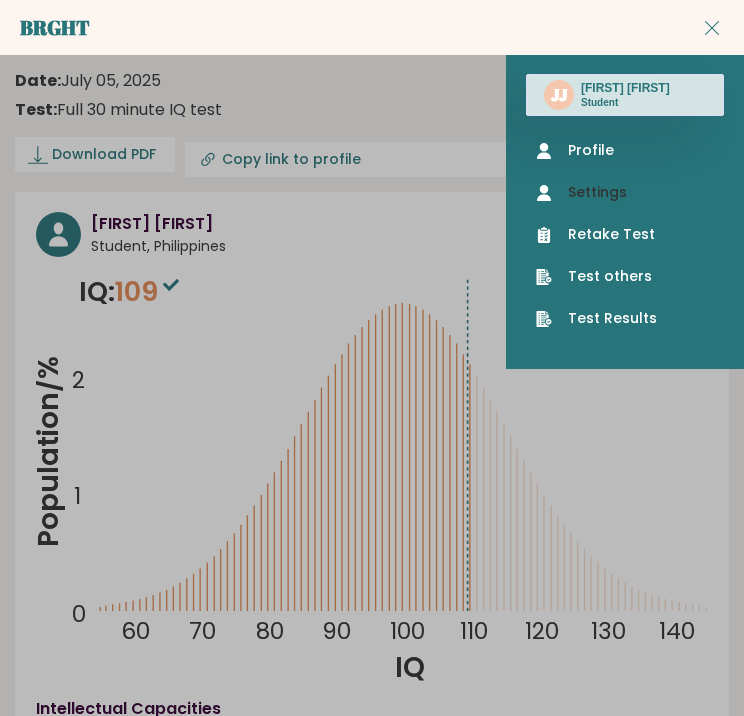 click on "Settings" at bounding box center [625, 192] 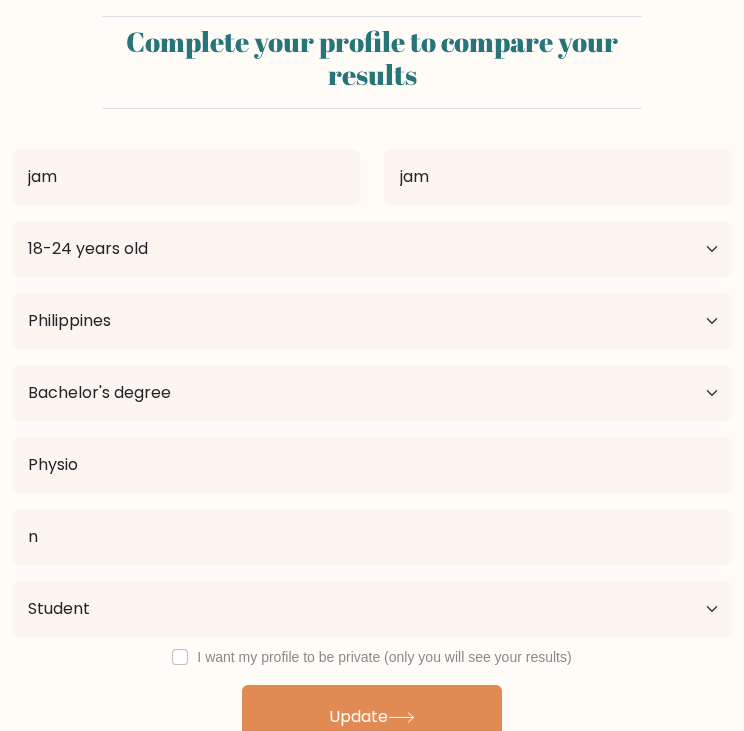 scroll, scrollTop: 0, scrollLeft: 0, axis: both 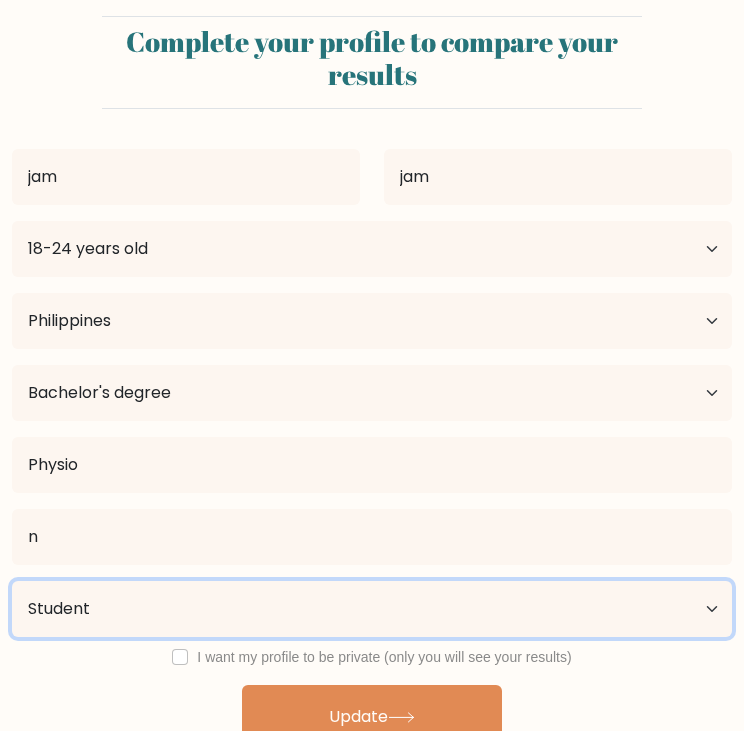 select on "other" 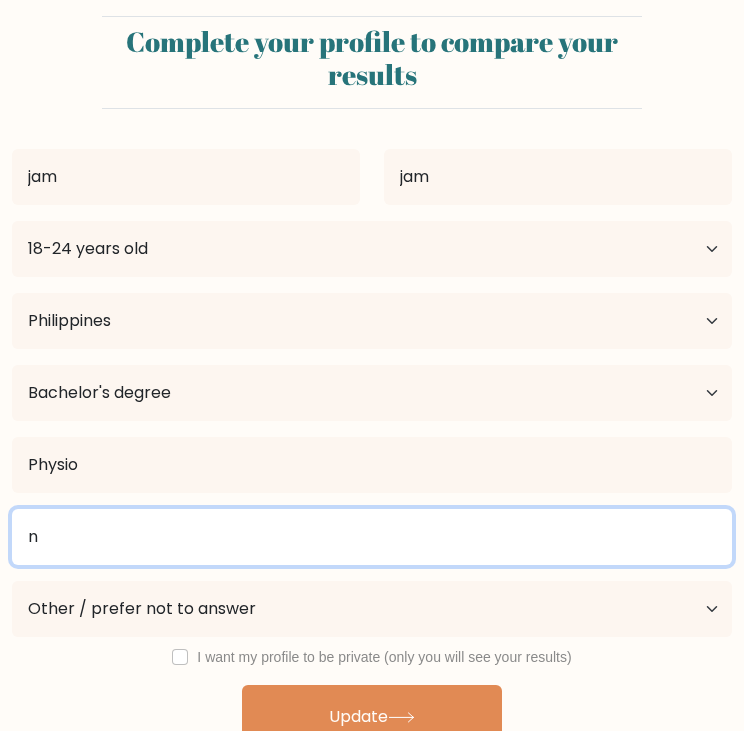 click on "n" at bounding box center [372, 537] 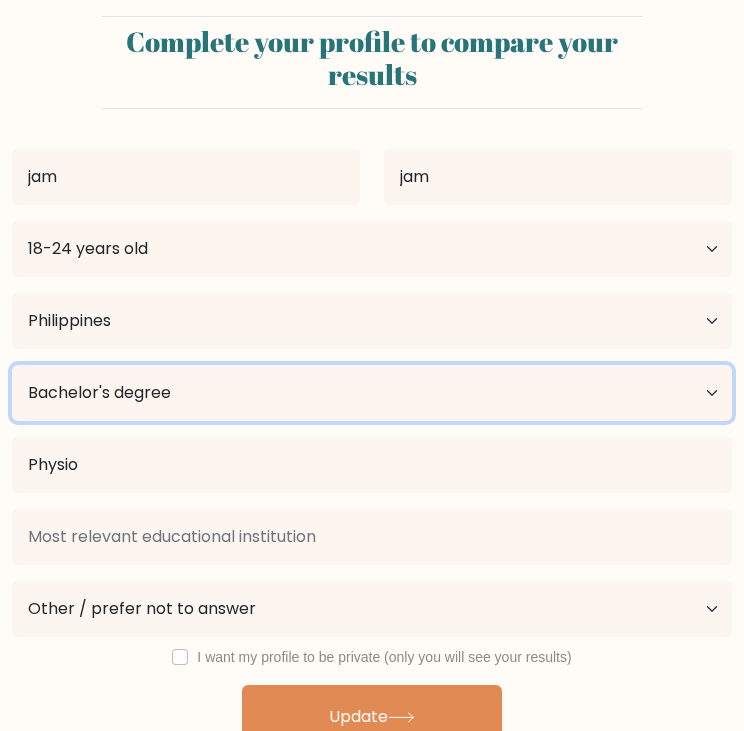 click on "Highest education level
No schooling
Primary
Lower Secondary
Upper Secondary
Occupation Specific
Bachelor's degree
Master's degree
Doctoral degree" at bounding box center [372, 393] 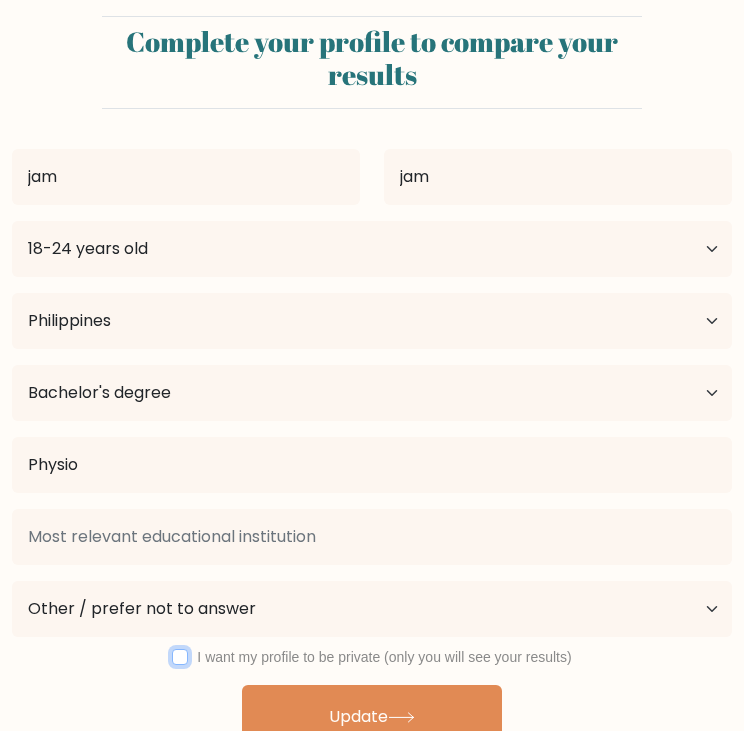 click at bounding box center (180, 657) 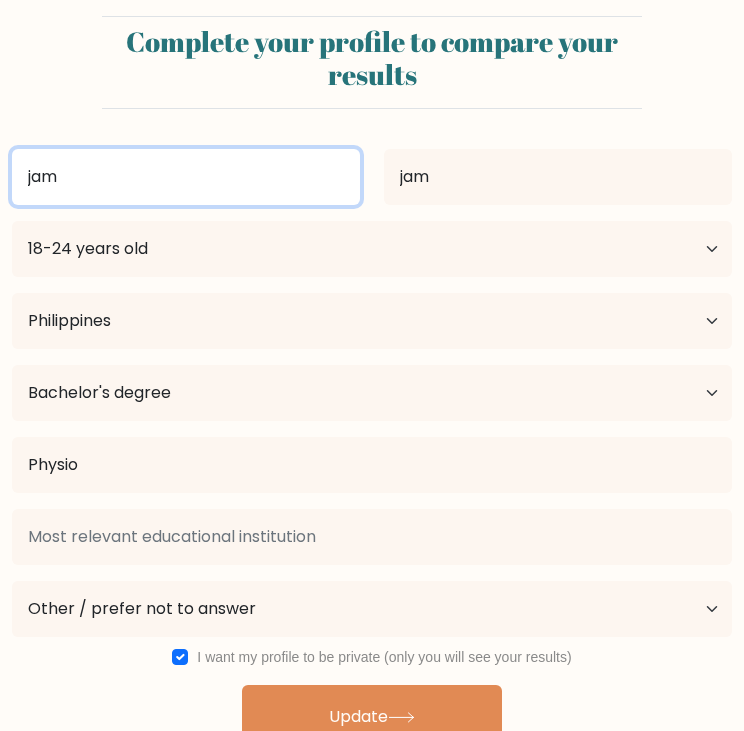 drag, startPoint x: 76, startPoint y: 183, endPoint x: 9, endPoint y: 179, distance: 67.11929 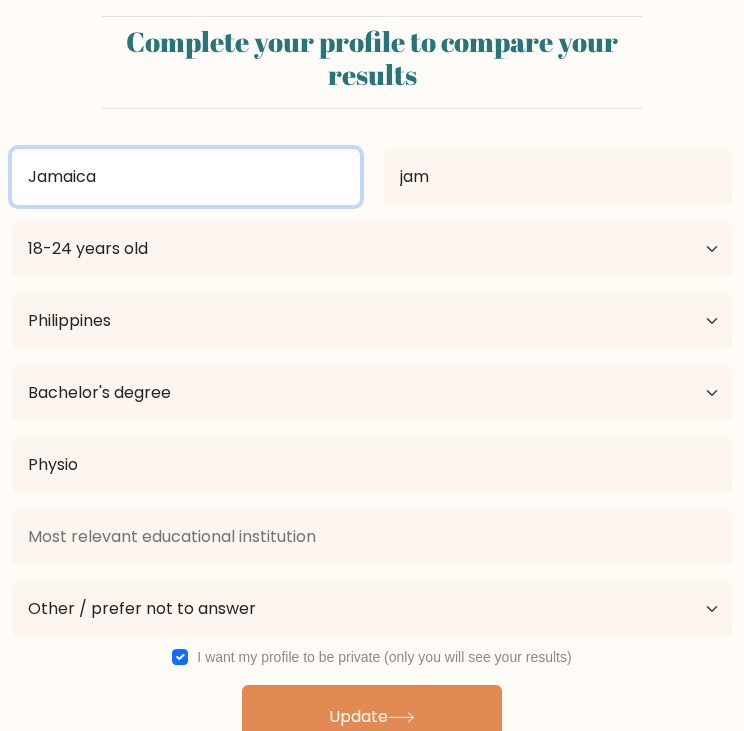 type on "Jamaica" 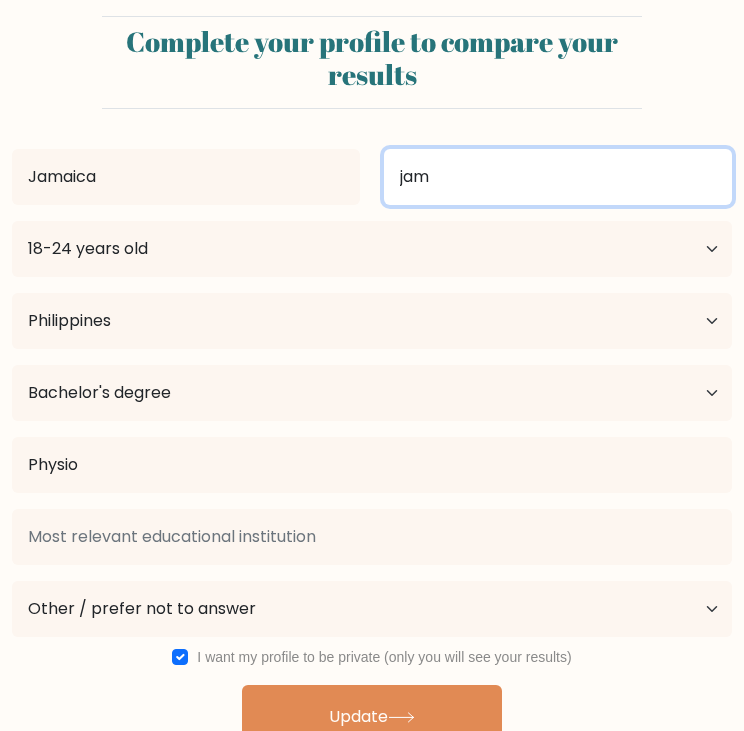 click on "jam" at bounding box center [558, 177] 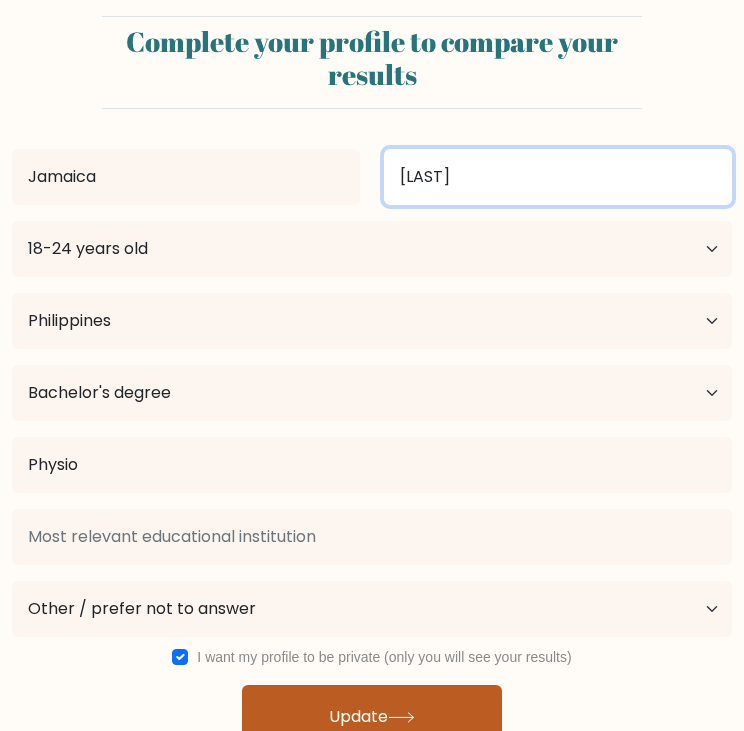 type on "Pineda" 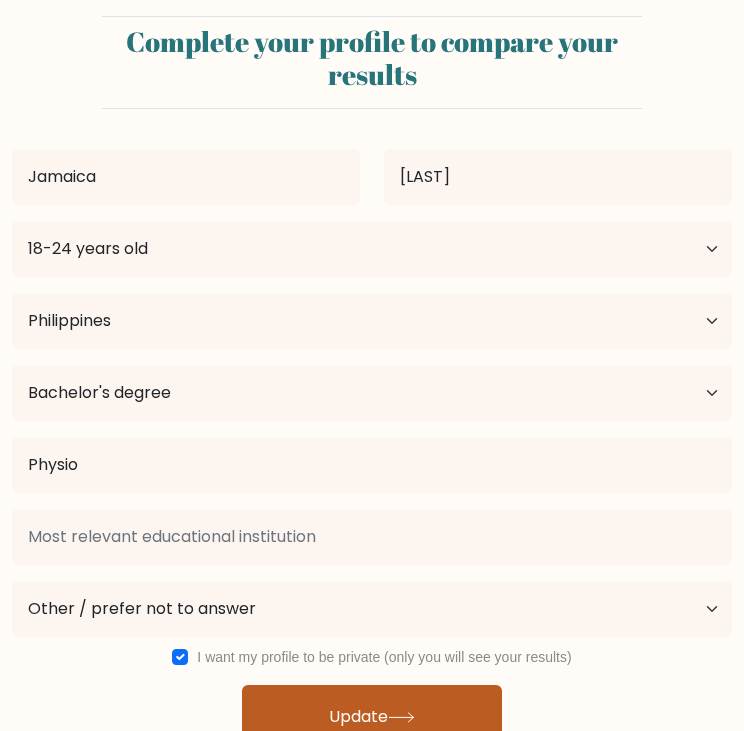 click on "Update" at bounding box center (372, 717) 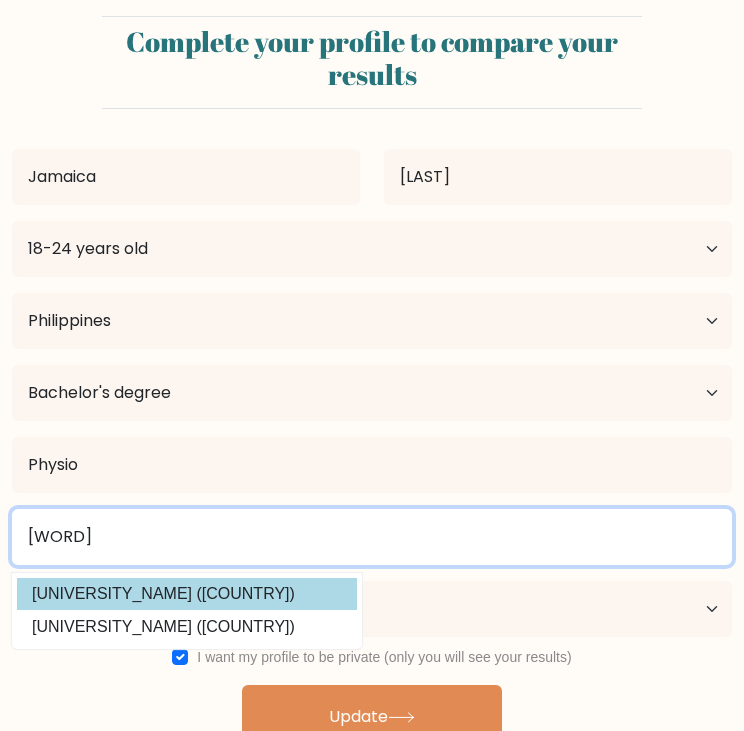 type on "AUF" 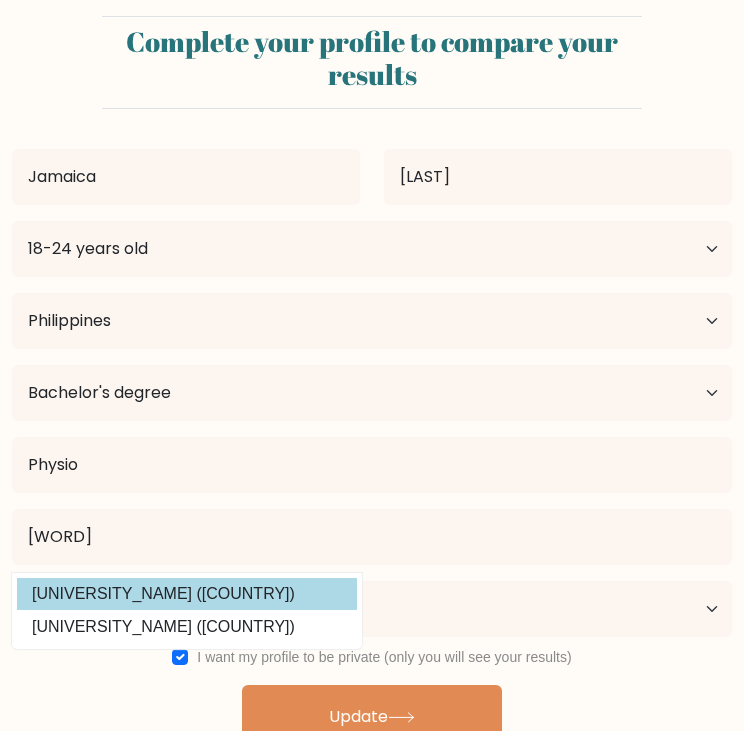 click on "AUF
Angeles University Foundation (Philippines)
Anhui University of Finance and Economics (China)
Current employment status
Employed
Student
Retired
Other / prefer not to answer" at bounding box center [372, 573] 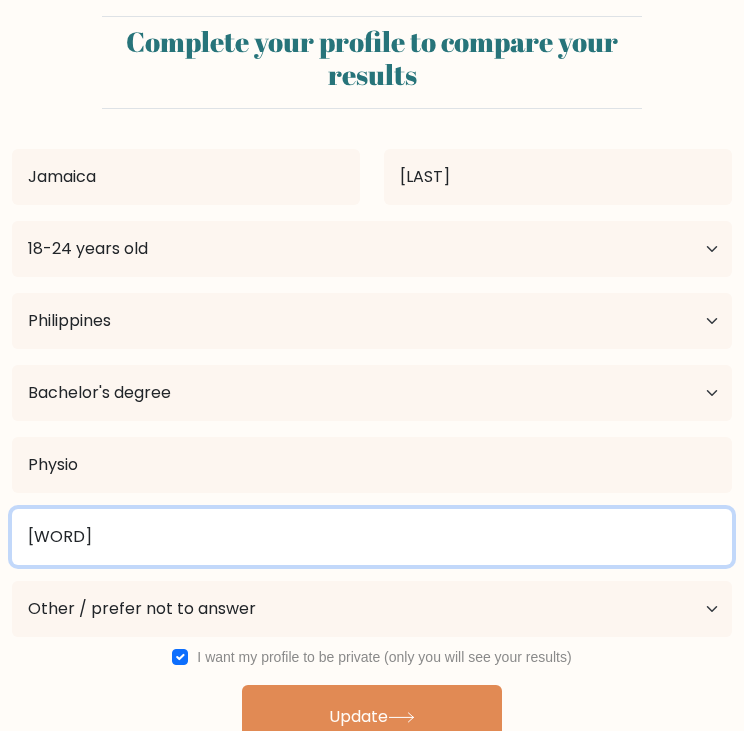 click on "AUF" at bounding box center [372, 537] 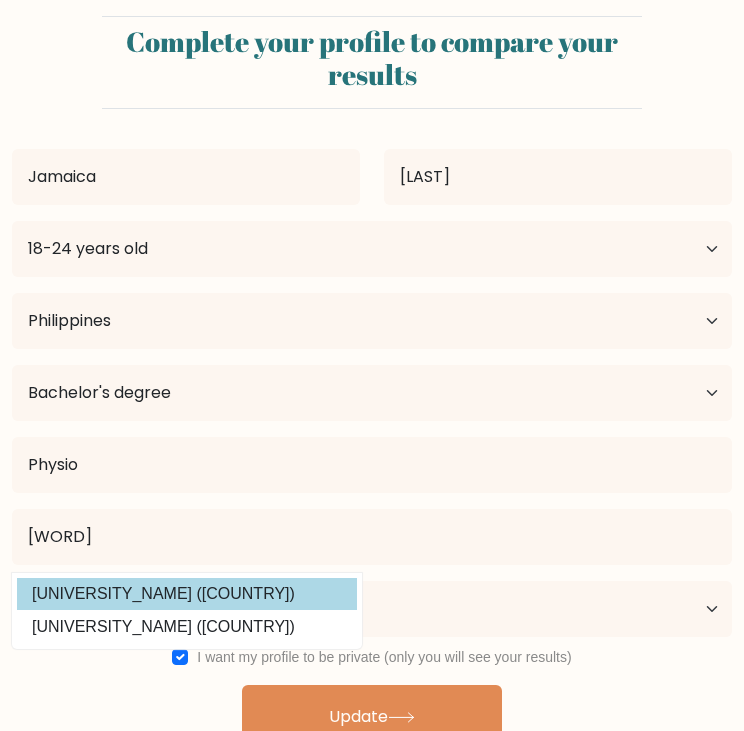 click on "AUF
Angeles University Foundation (Philippines)
Anhui University of Finance and Economics (China)
Current employment status
Employed
Student
Retired
Other / prefer not to answer" at bounding box center [372, 573] 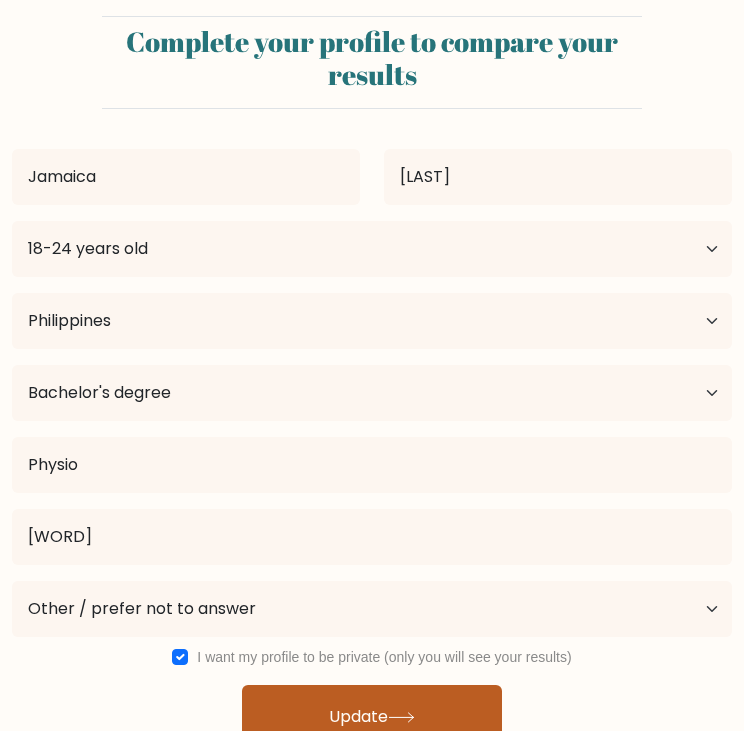 click on "Update" at bounding box center (372, 717) 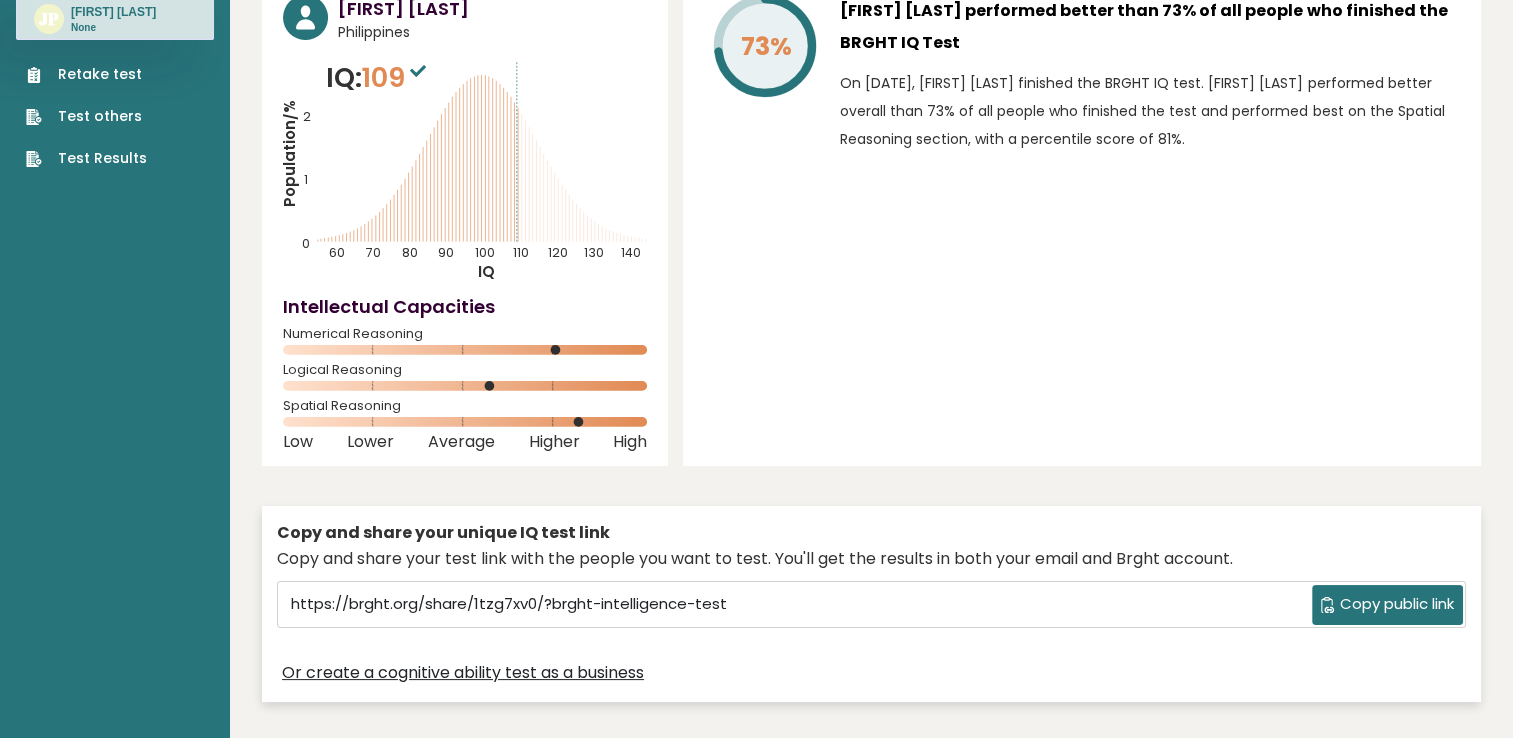 scroll, scrollTop: 0, scrollLeft: 0, axis: both 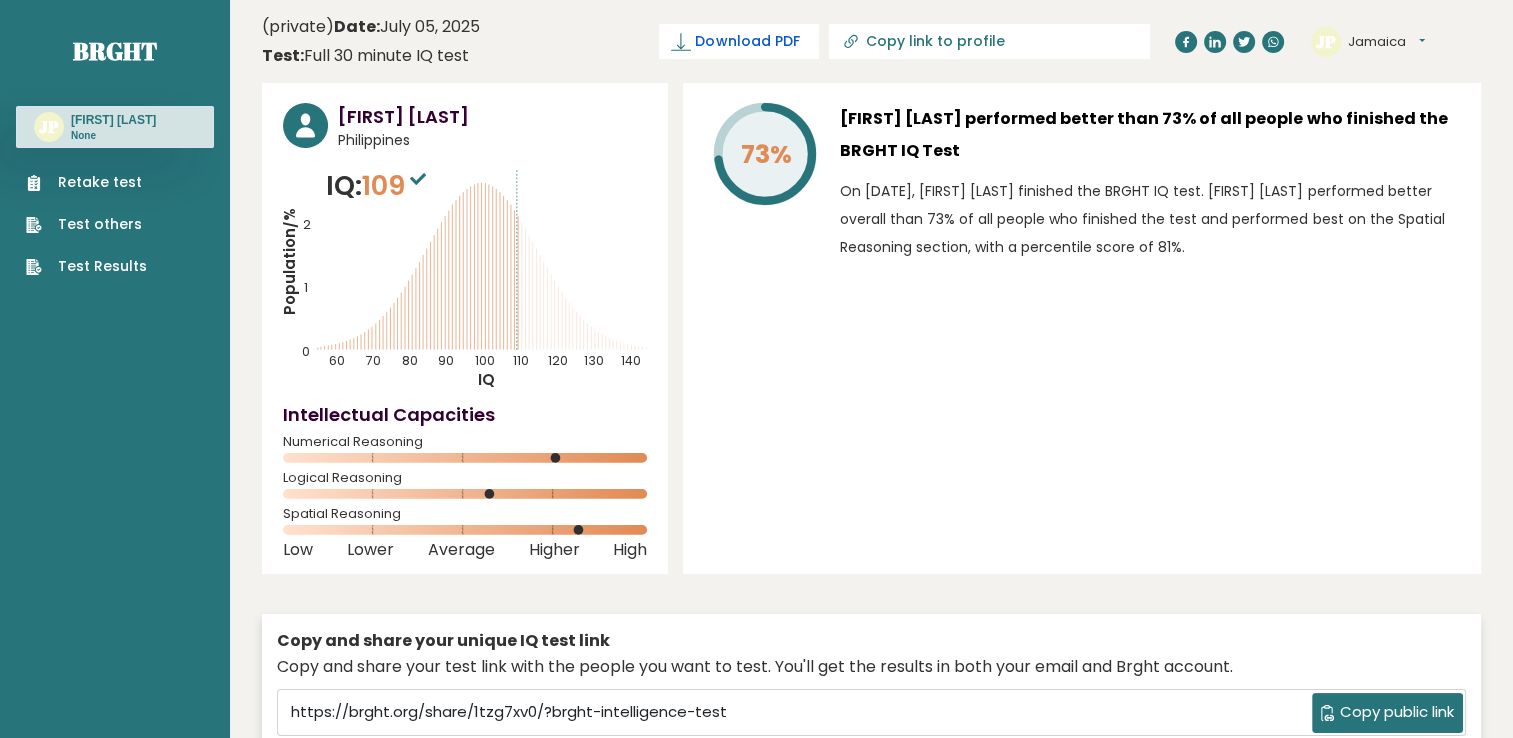 click on "Download PDF" at bounding box center (747, 41) 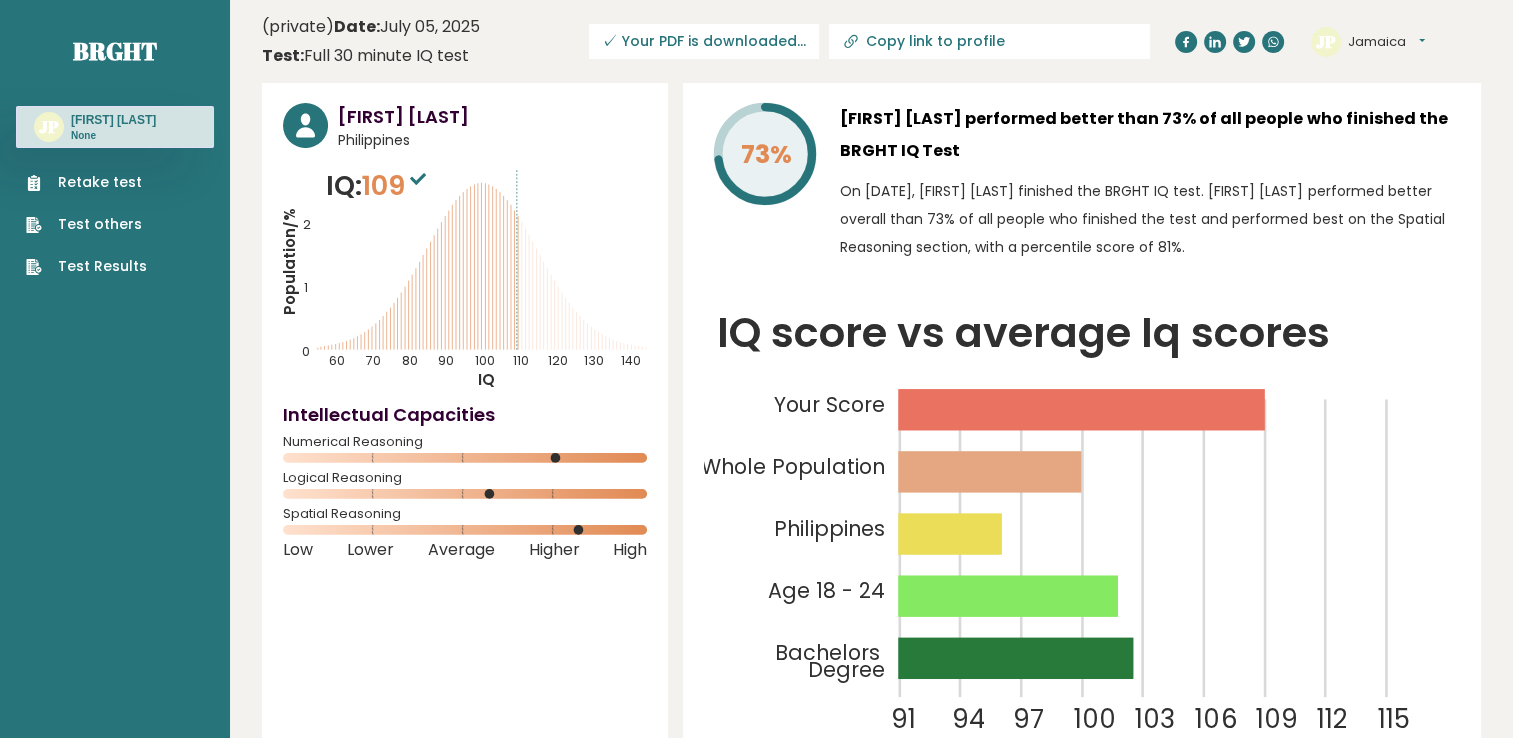 click on "None" at bounding box center (113, 136) 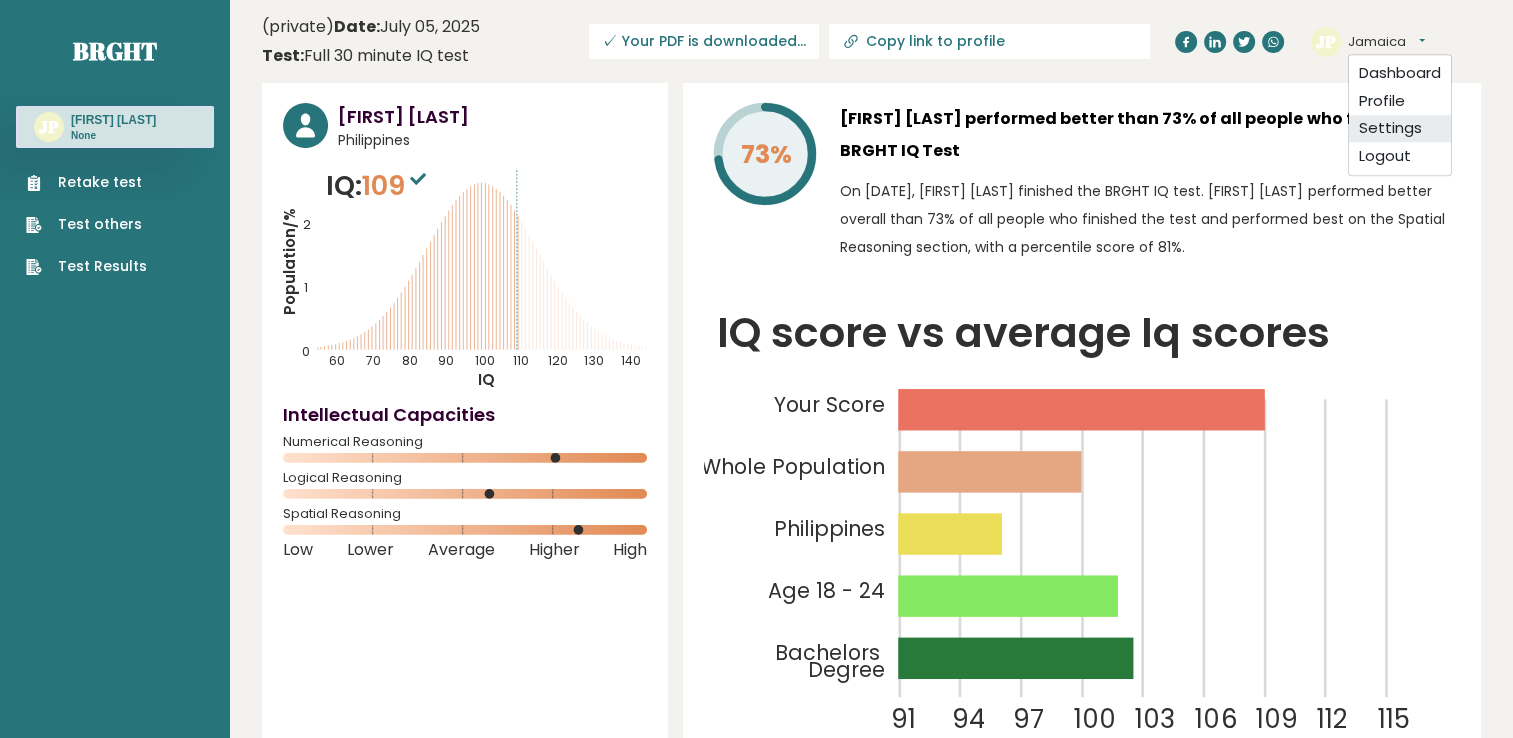 click on "Settings" at bounding box center [1400, 129] 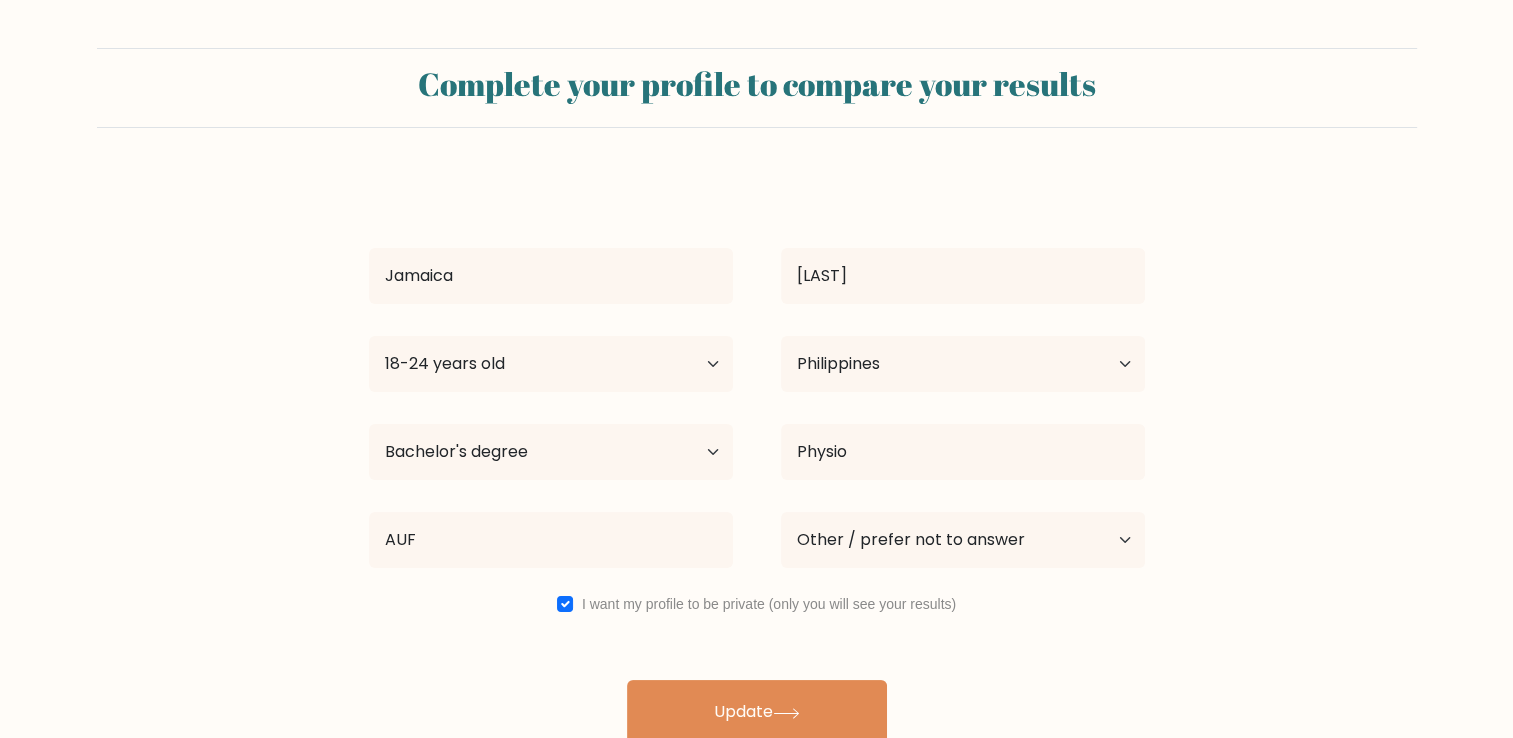scroll, scrollTop: 20, scrollLeft: 0, axis: vertical 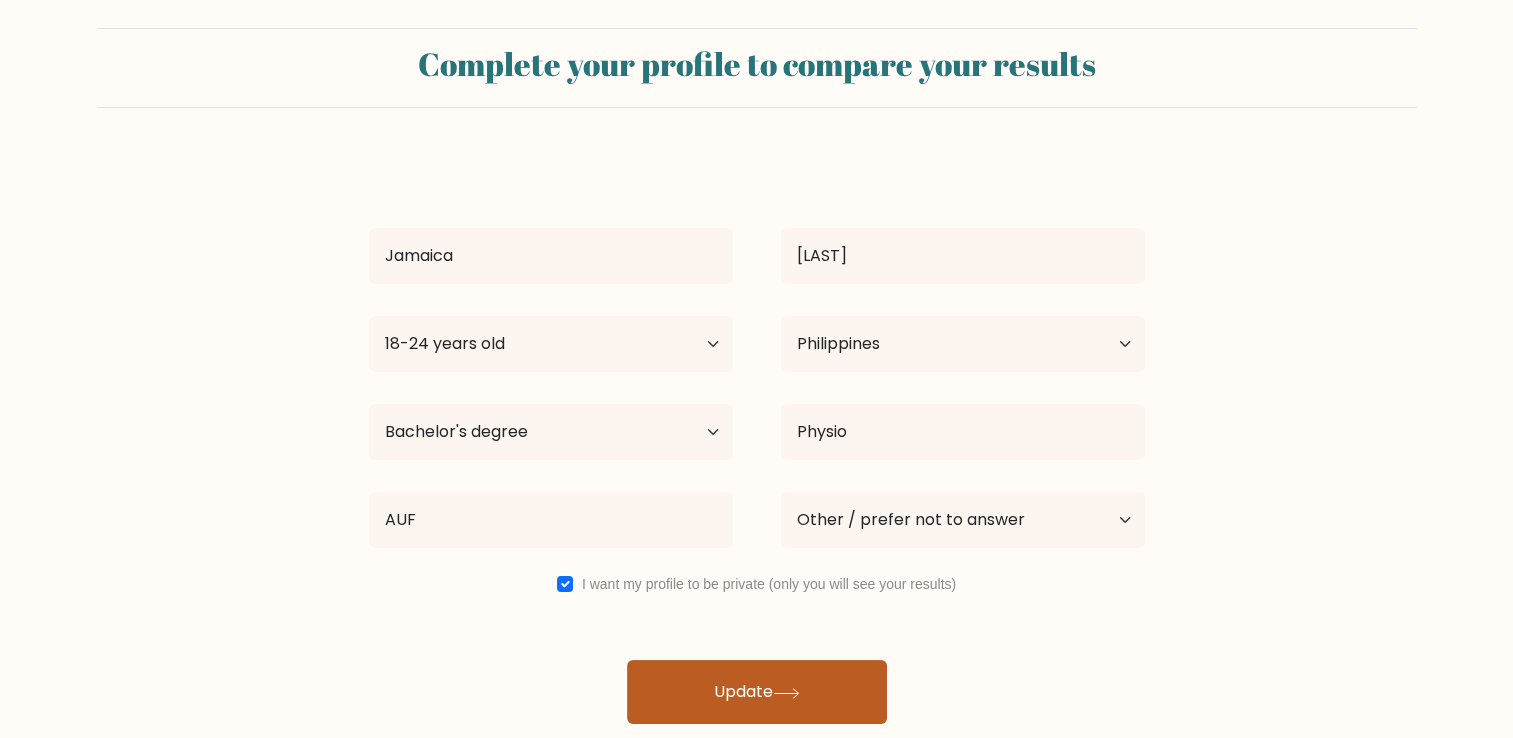 click on "Update" at bounding box center [757, 692] 